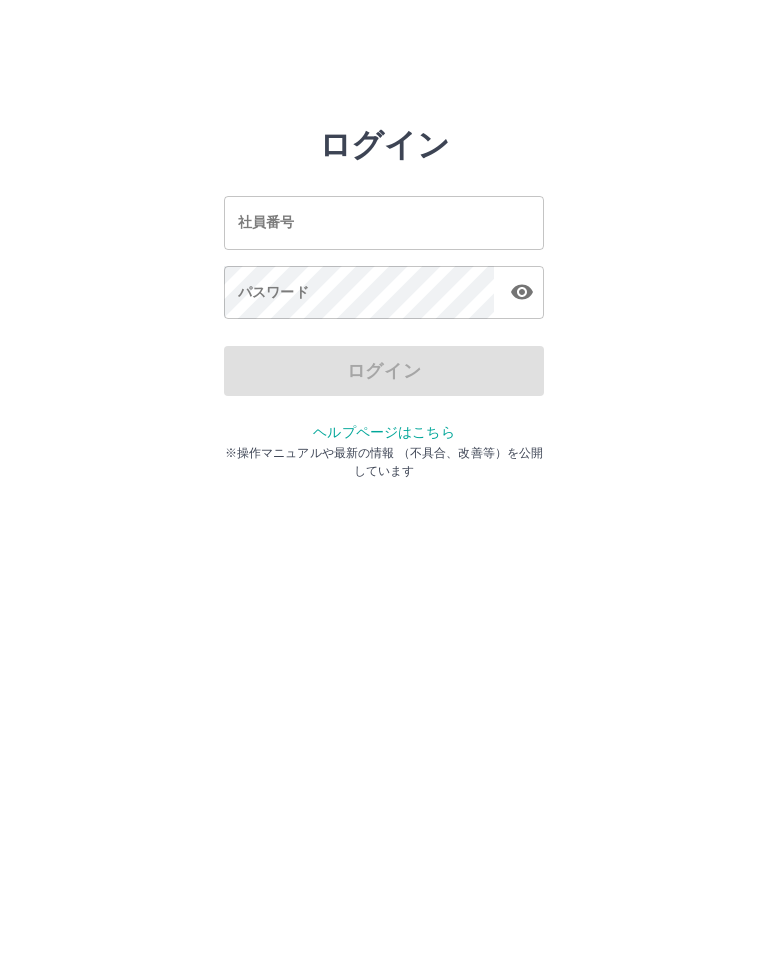 scroll, scrollTop: 0, scrollLeft: 0, axis: both 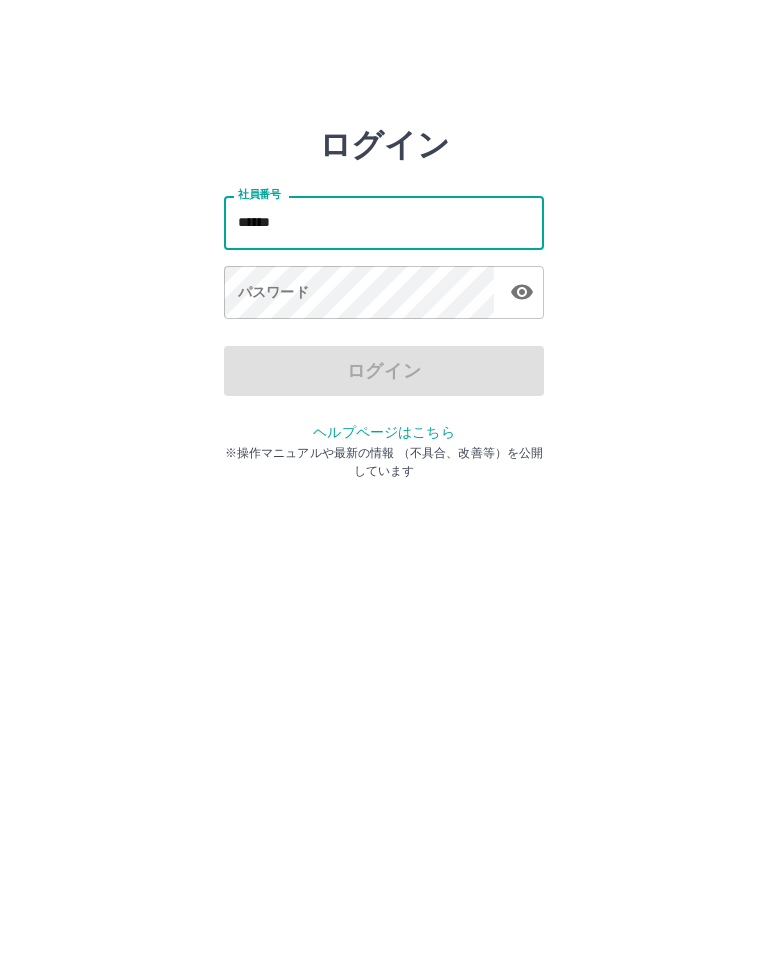 click on "パスワード パスワード" at bounding box center (384, 294) 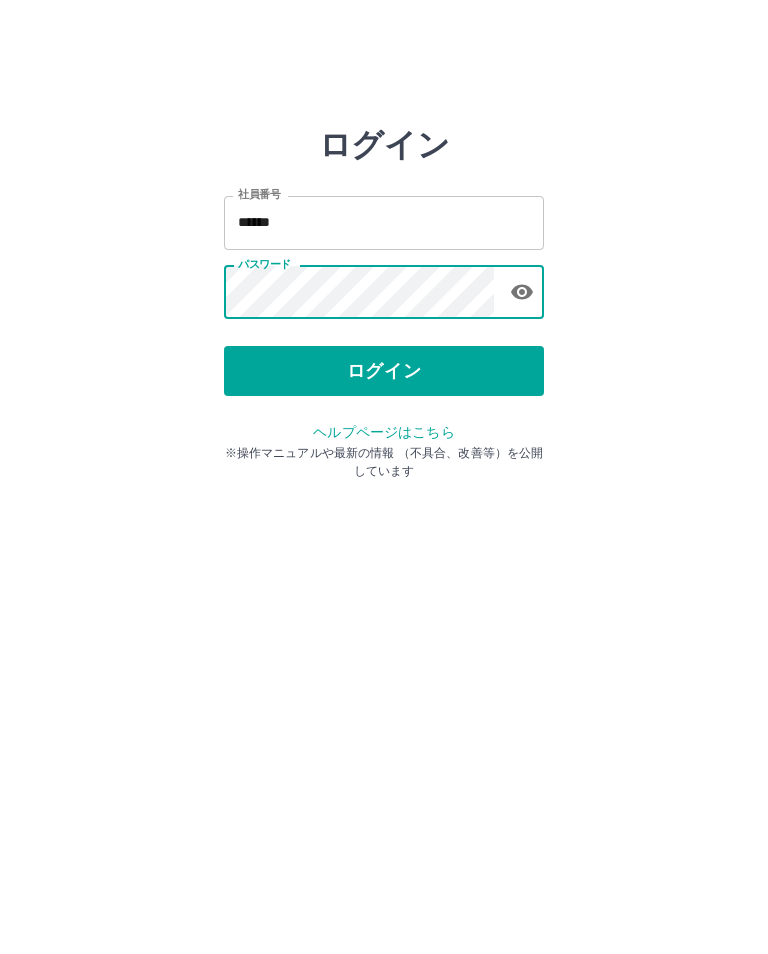 click on "ログイン" at bounding box center (384, 371) 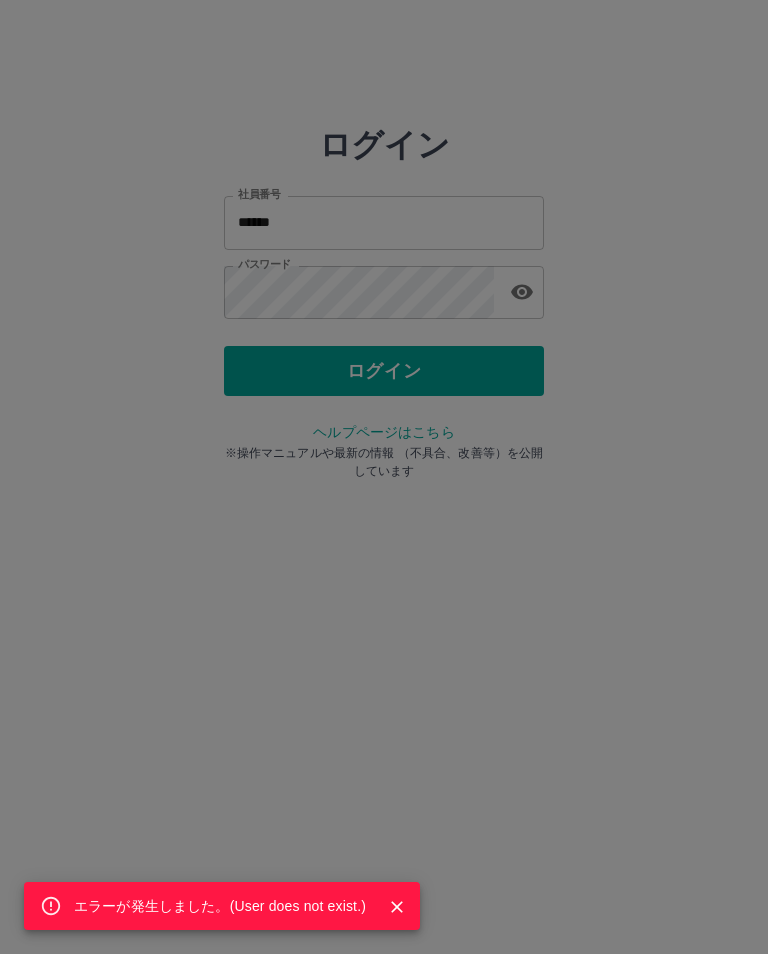 click on "エラーが発生しました。( User does not exist. )" at bounding box center (384, 477) 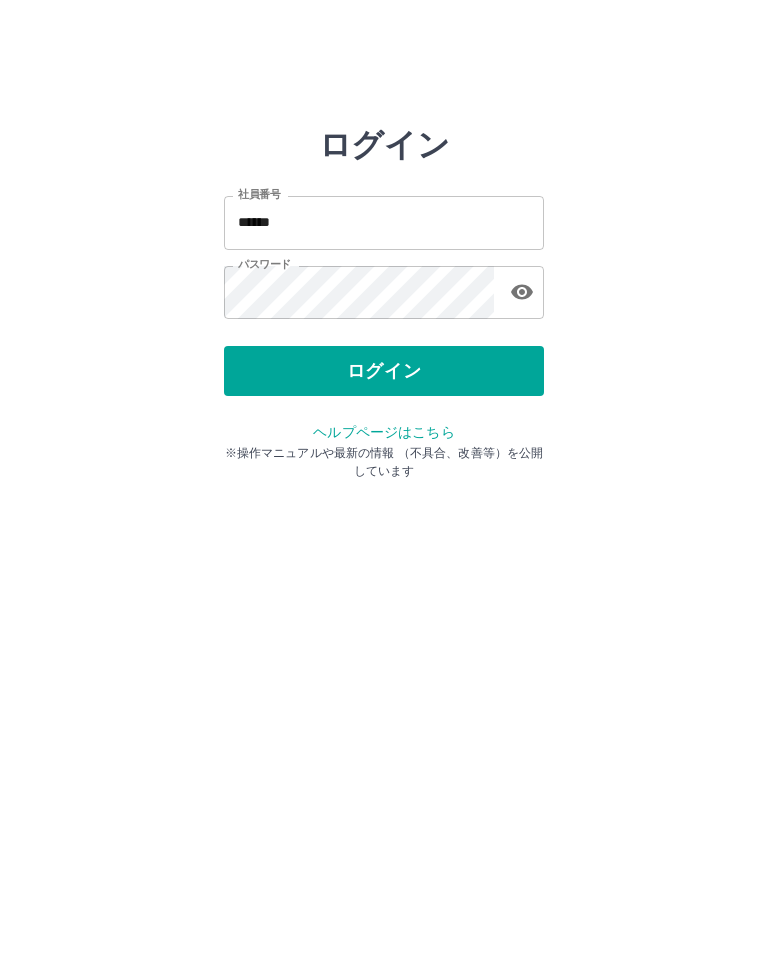 click 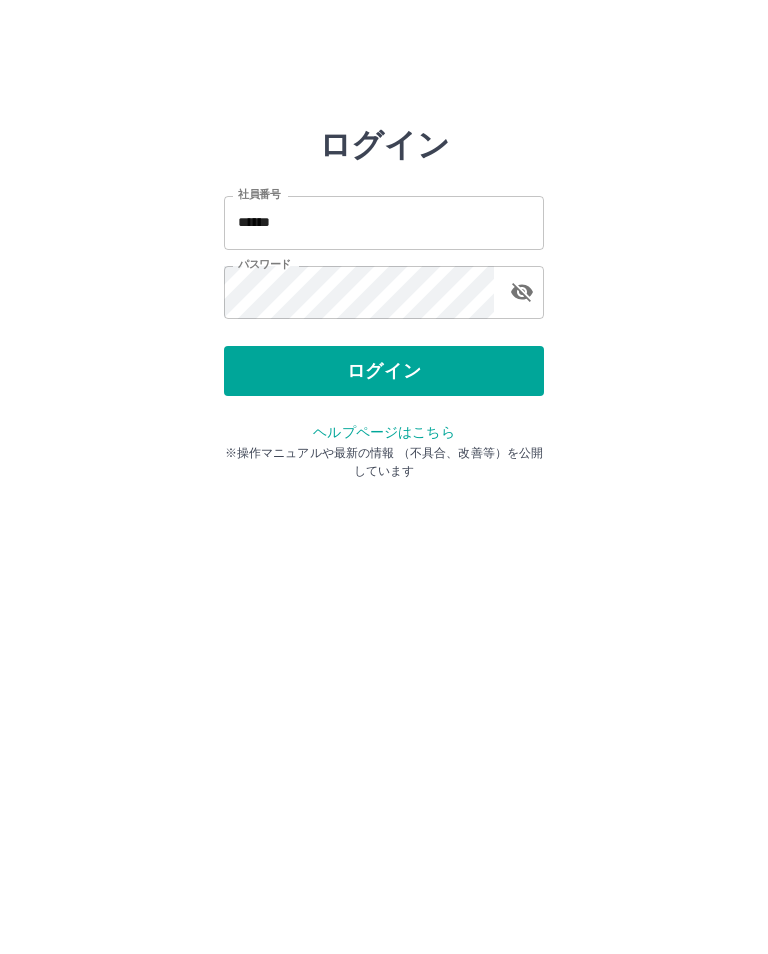 click on "******" at bounding box center (384, 222) 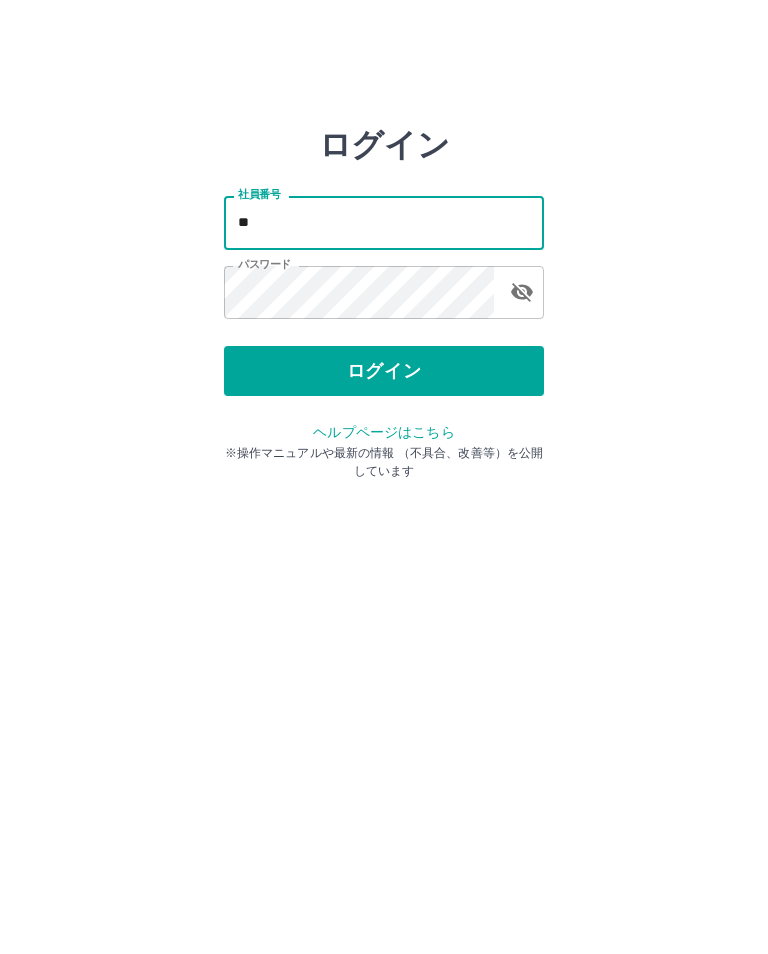 type on "*" 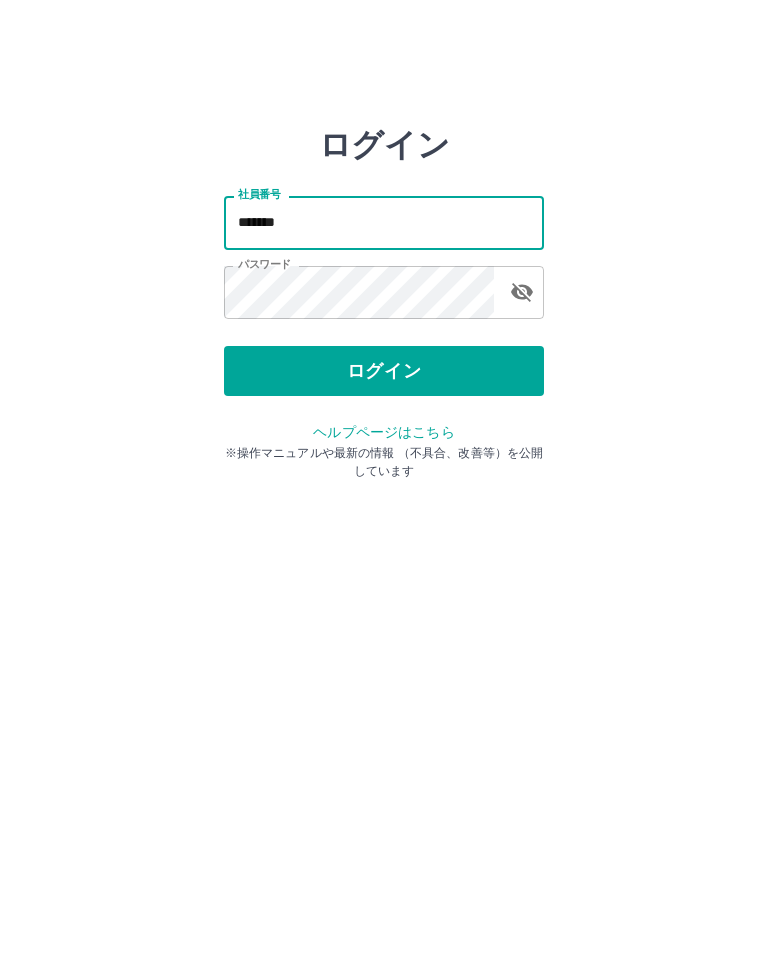 type on "*******" 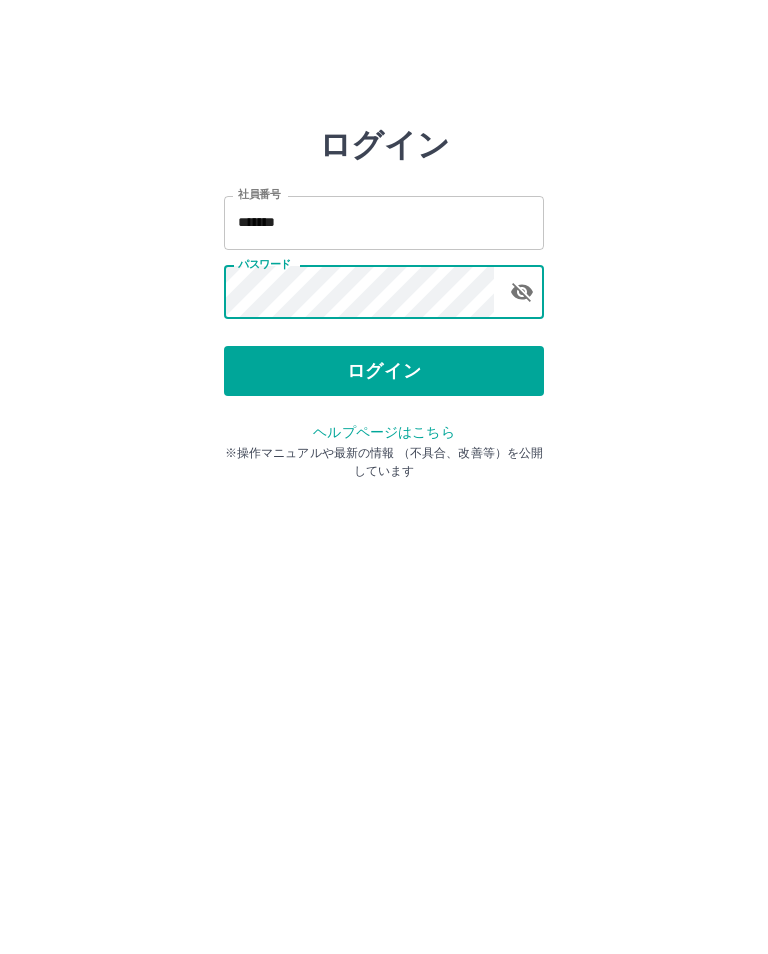 click on "ログイン" at bounding box center [384, 371] 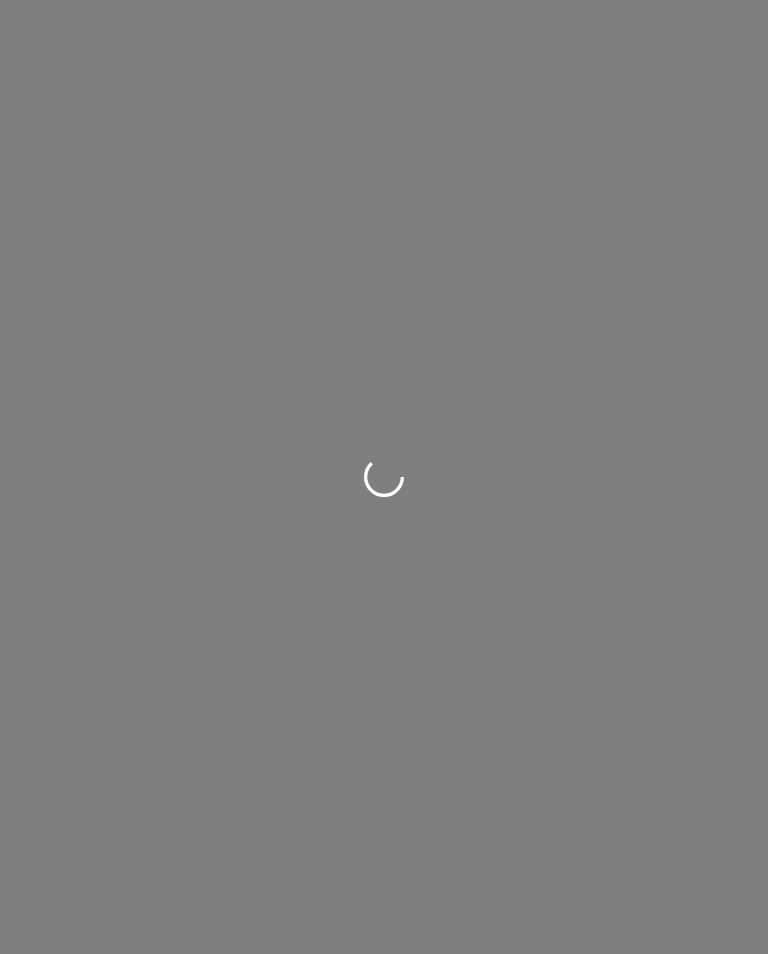 scroll, scrollTop: 0, scrollLeft: 0, axis: both 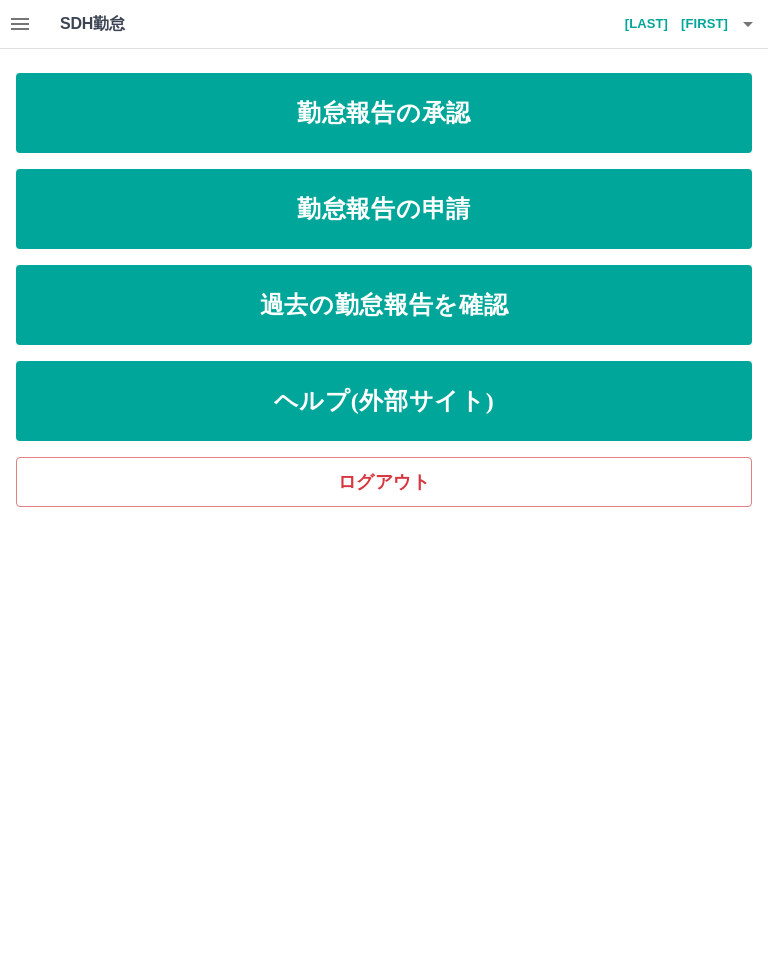 click at bounding box center [20, 24] 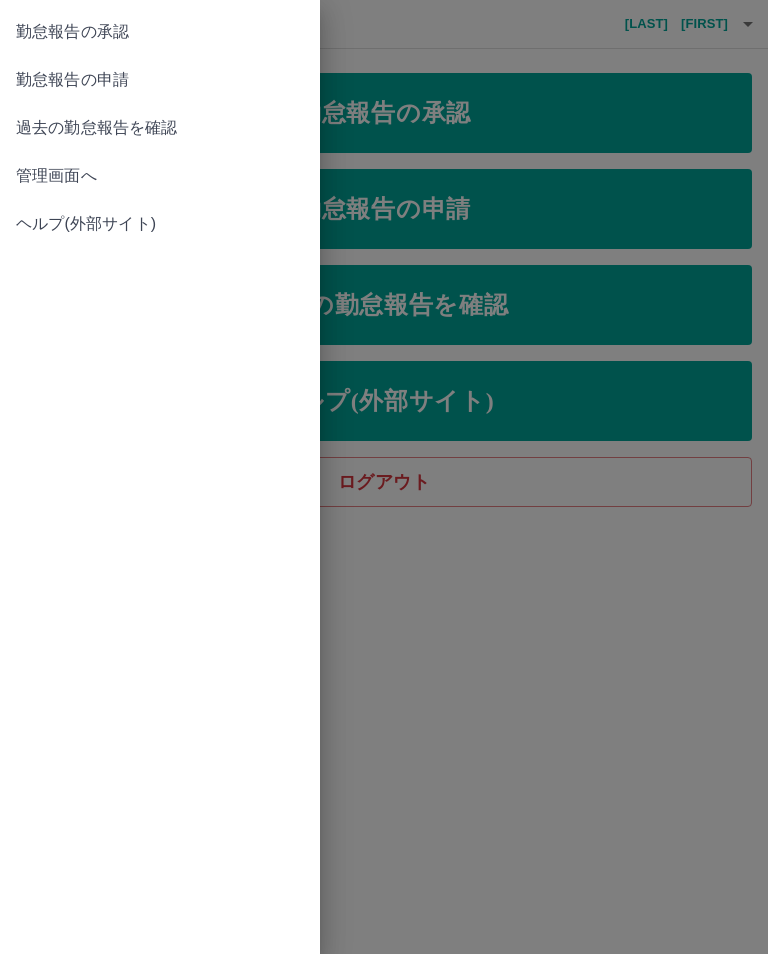 click on "管理画面へ" at bounding box center (160, 176) 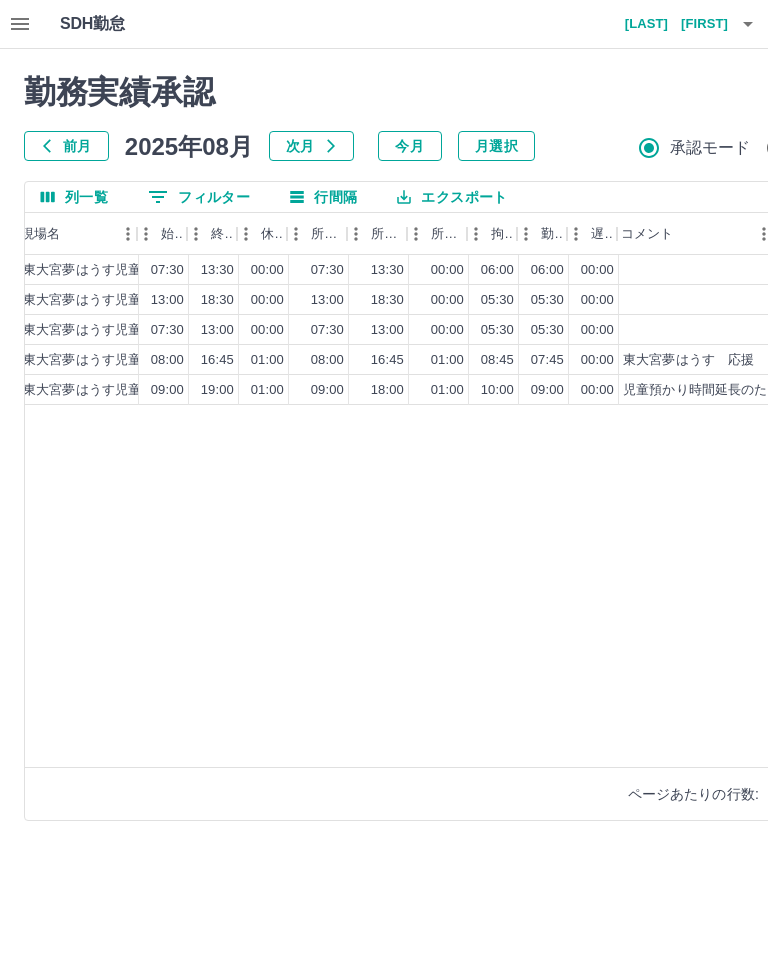 scroll, scrollTop: 0, scrollLeft: 772, axis: horizontal 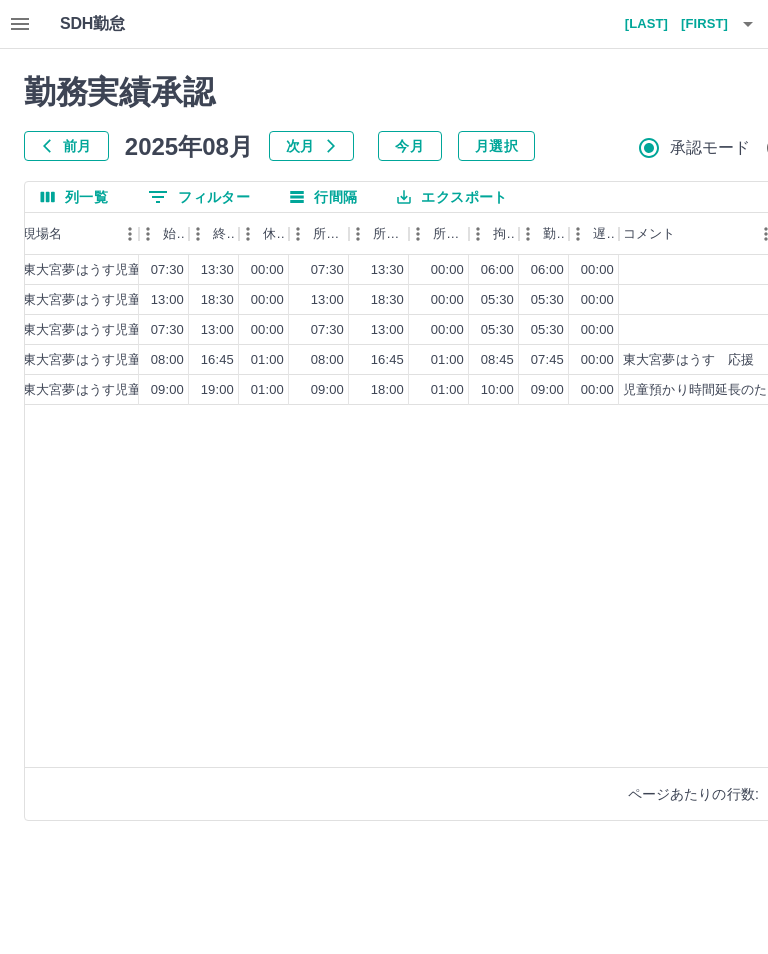 click 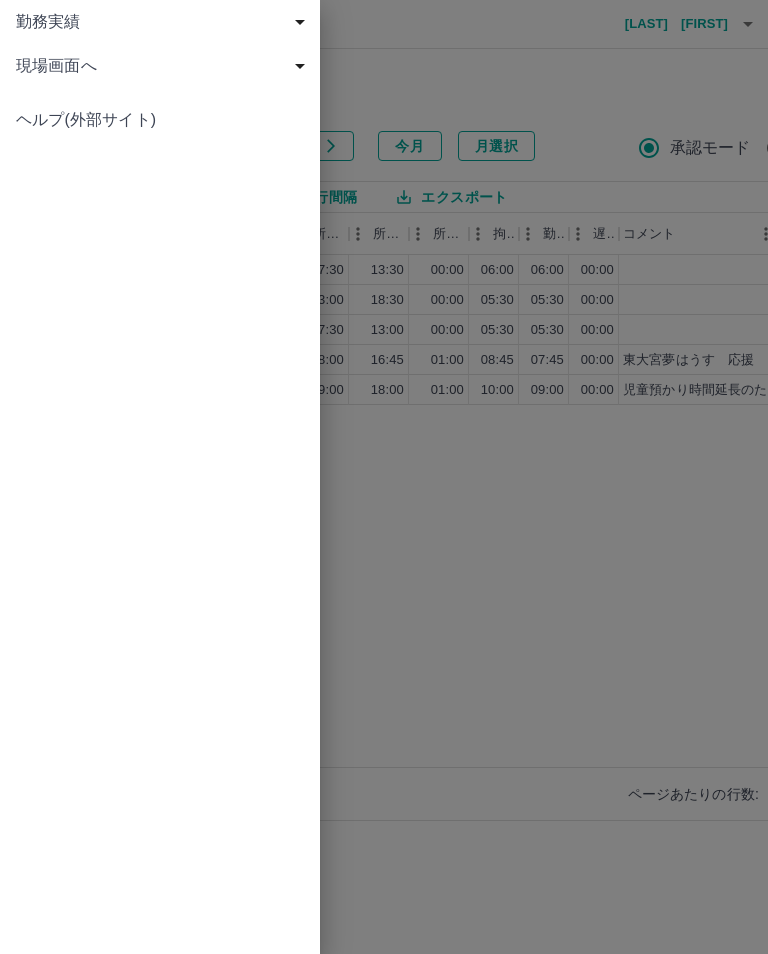 click on "現場画面へ" at bounding box center [164, 66] 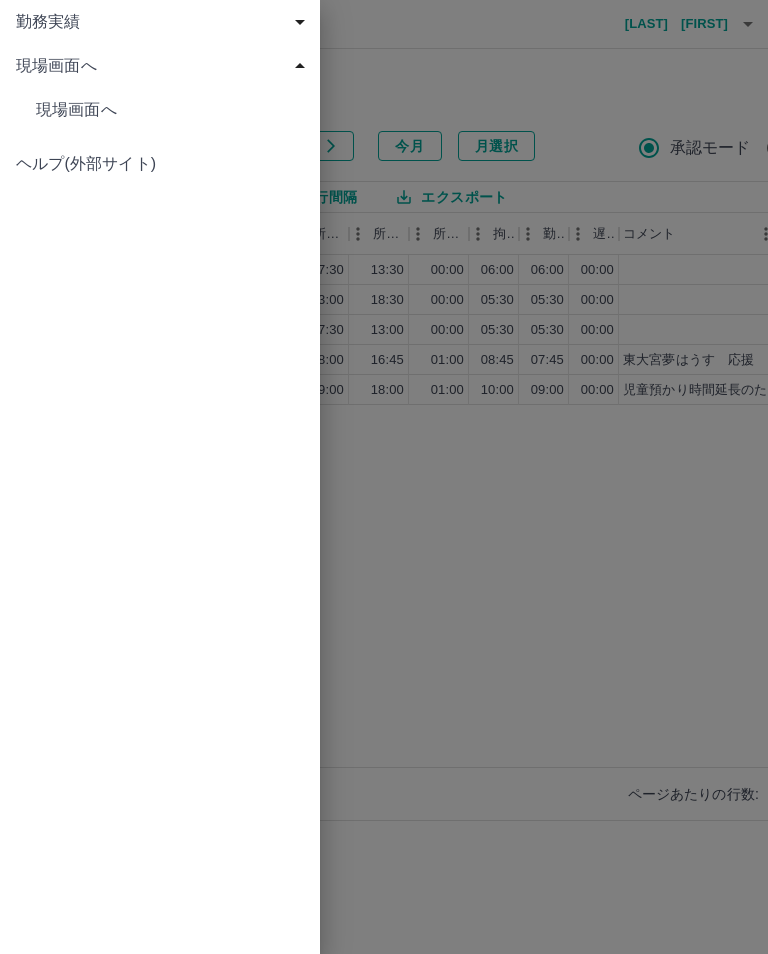 click on "現場画面へ" at bounding box center (170, 110) 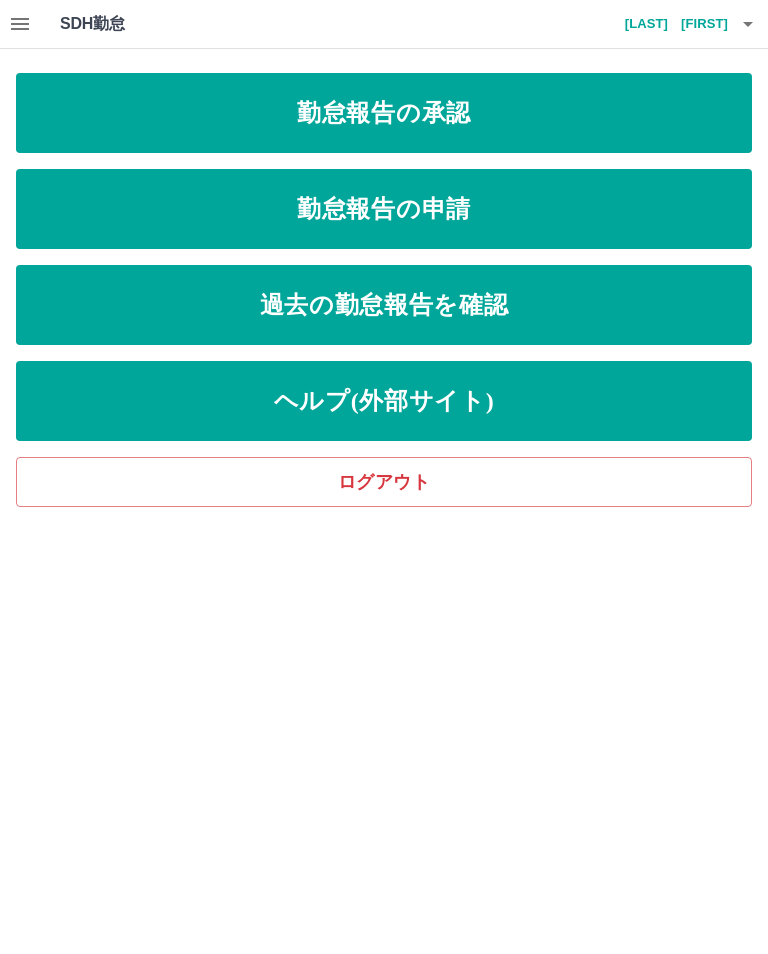 click on "[LAST]　[FIRST]" at bounding box center [668, 24] 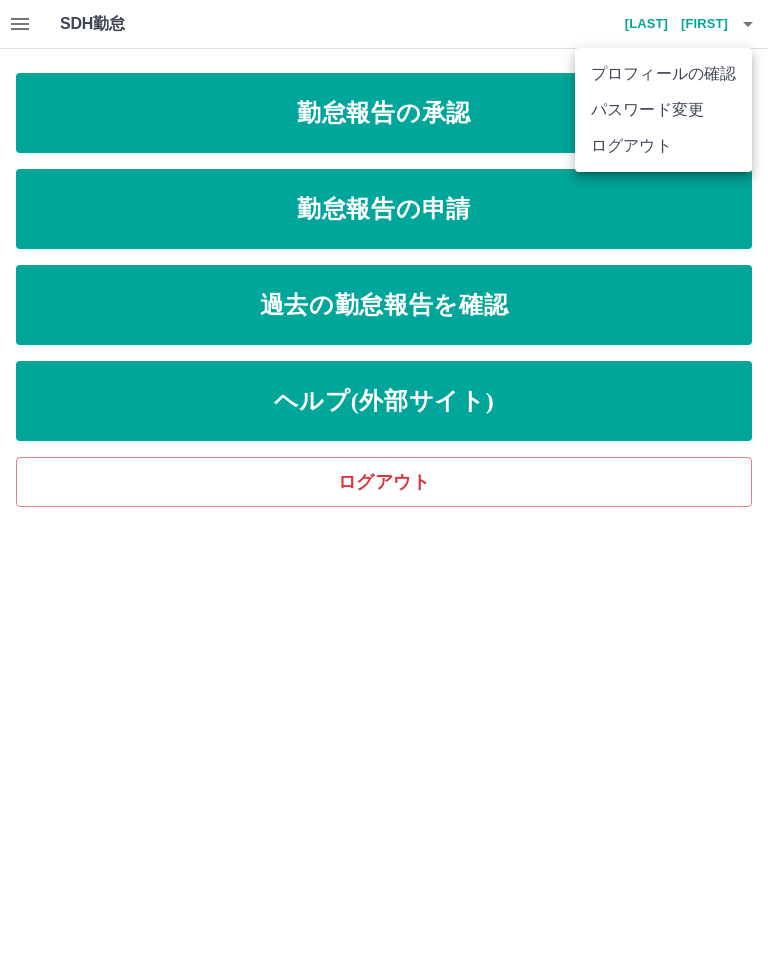 click at bounding box center [384, 477] 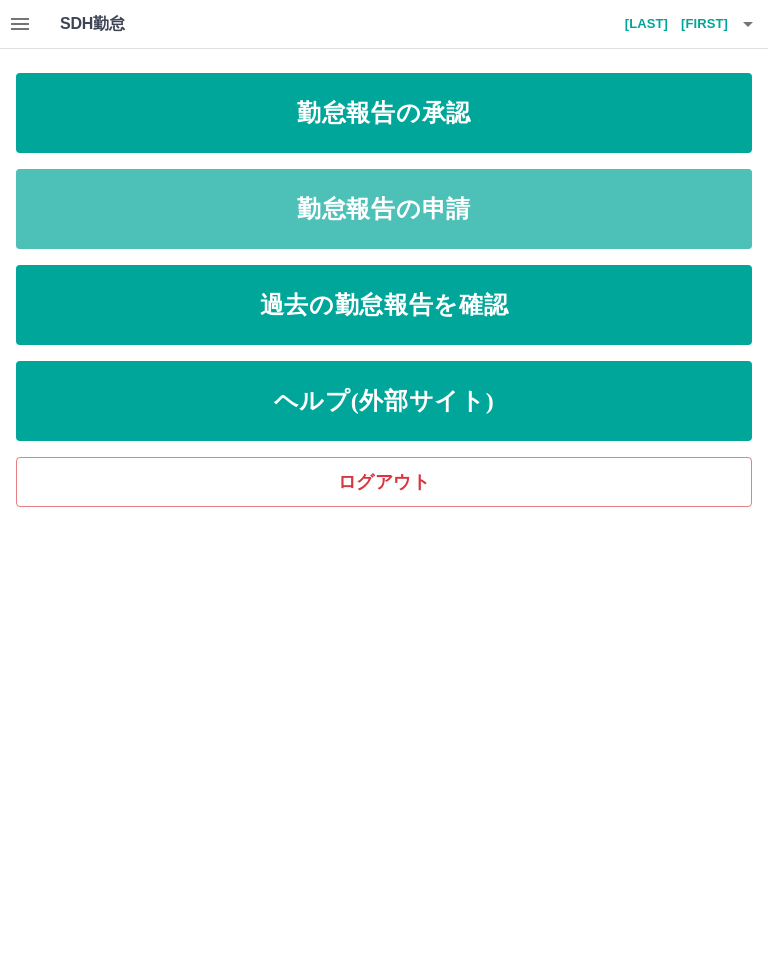 click on "勤怠報告の申請" at bounding box center [384, 209] 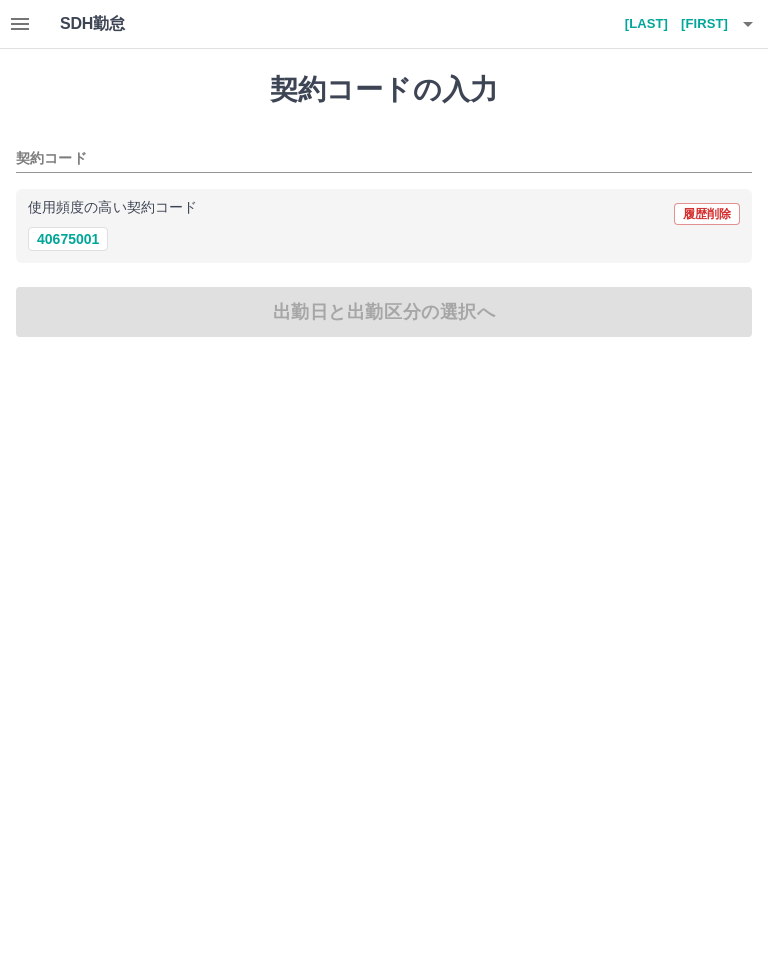 click on "40675001" at bounding box center [68, 239] 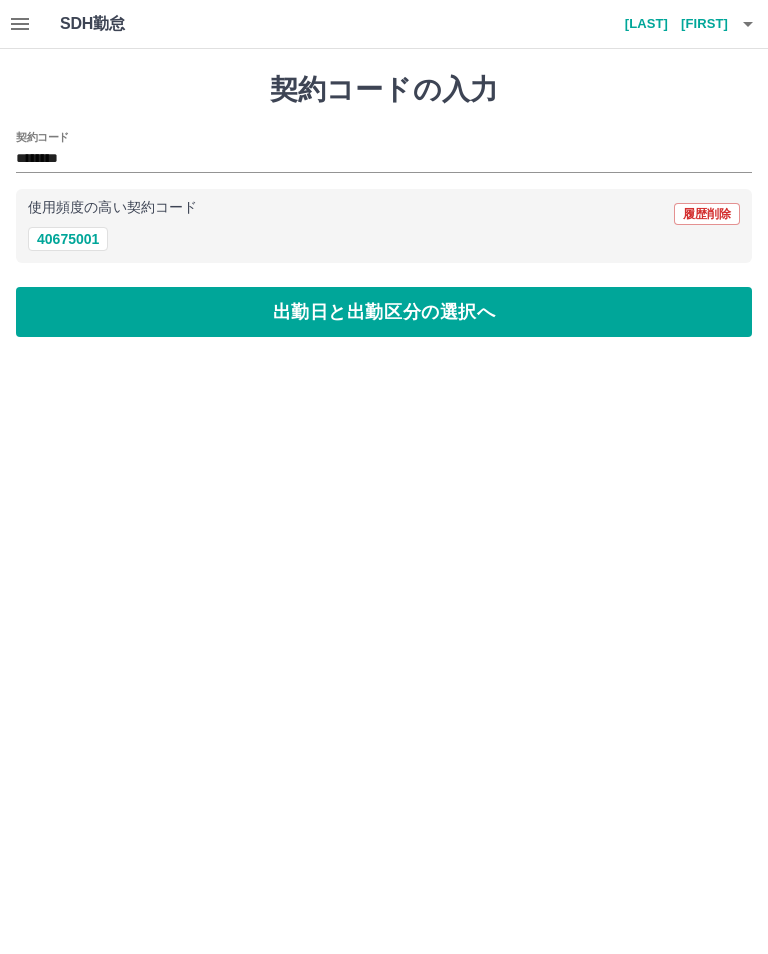click on "出勤日と出勤区分の選択へ" at bounding box center (384, 312) 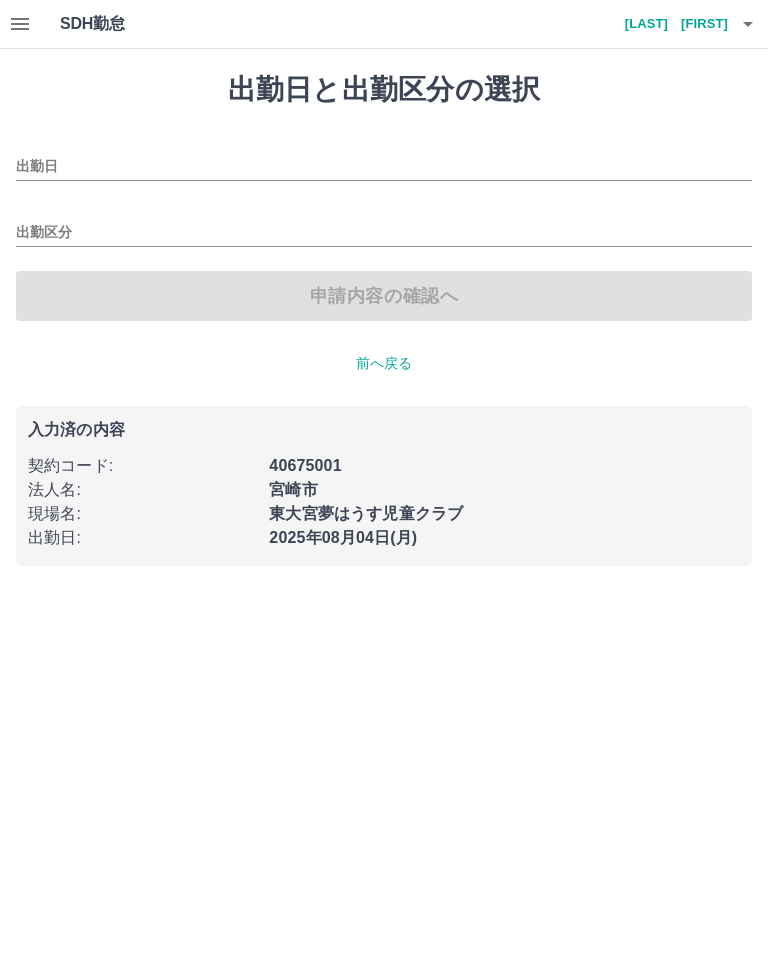 type on "**********" 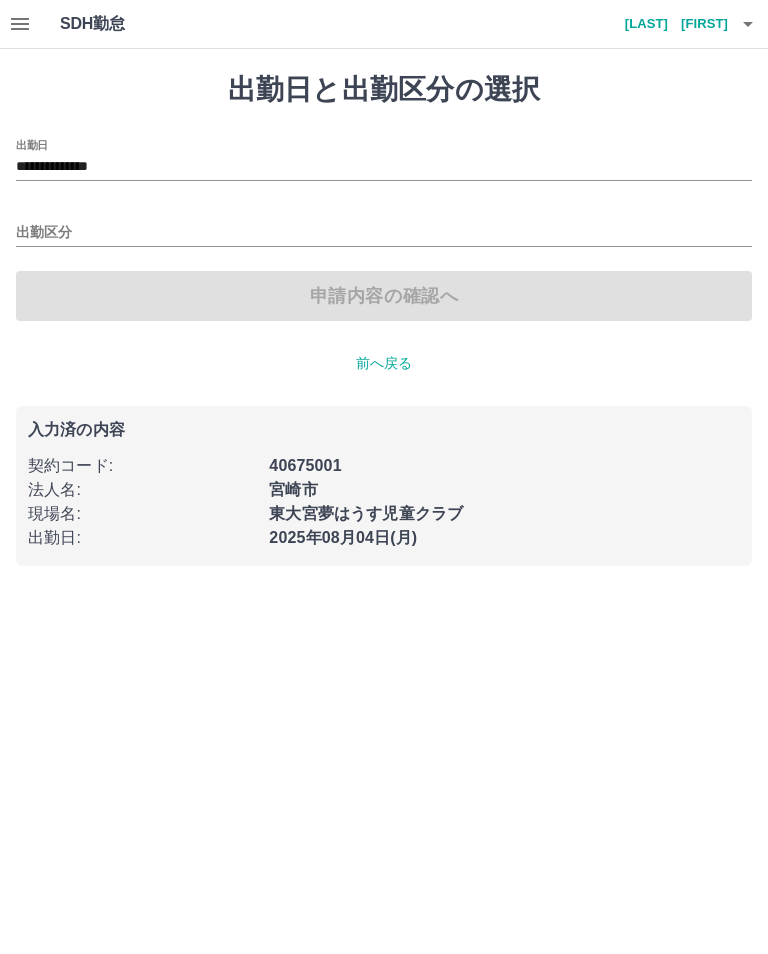 click on "出勤区分" at bounding box center (384, 233) 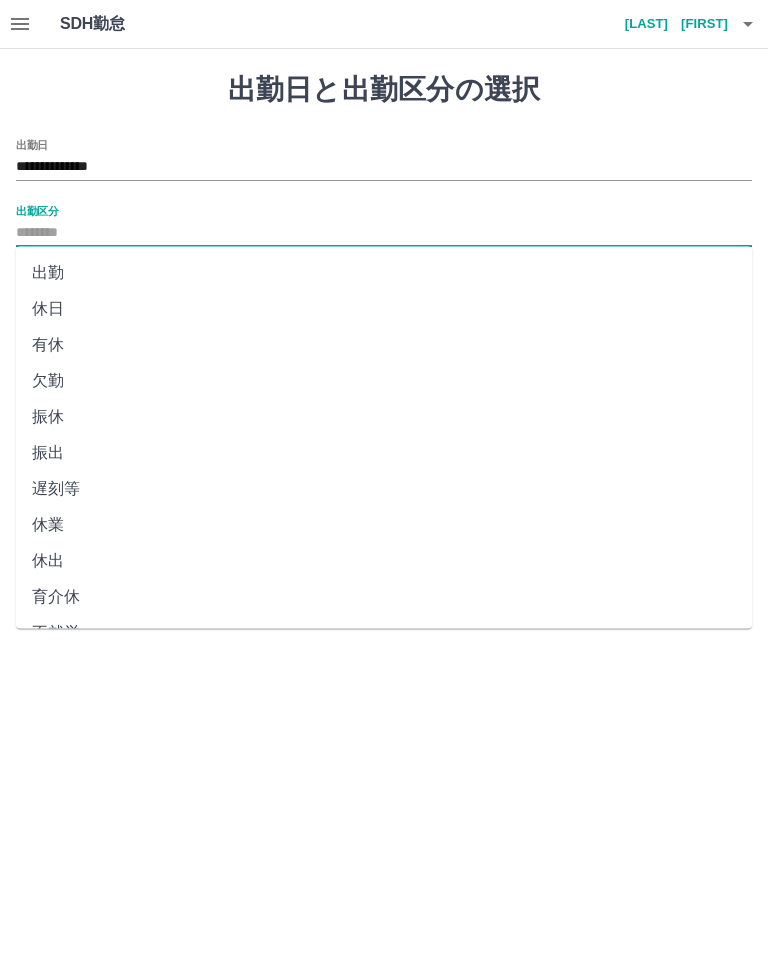 click on "出勤" at bounding box center (384, 273) 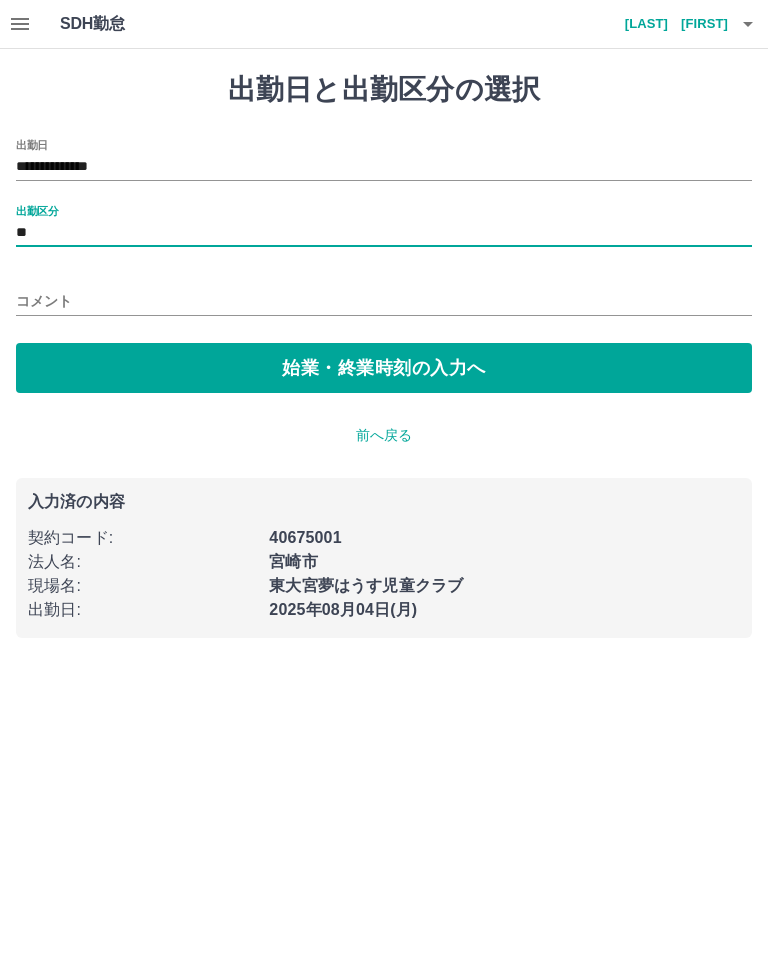 click on "始業・終業時刻の入力へ" at bounding box center (384, 368) 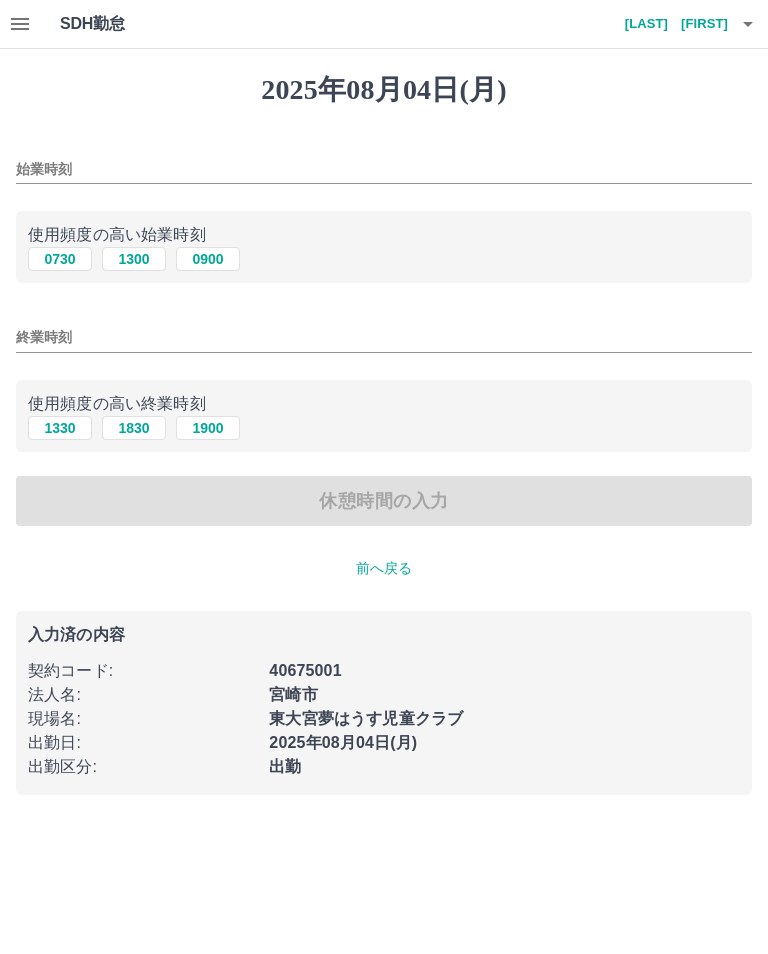 click on "0730" at bounding box center [60, 259] 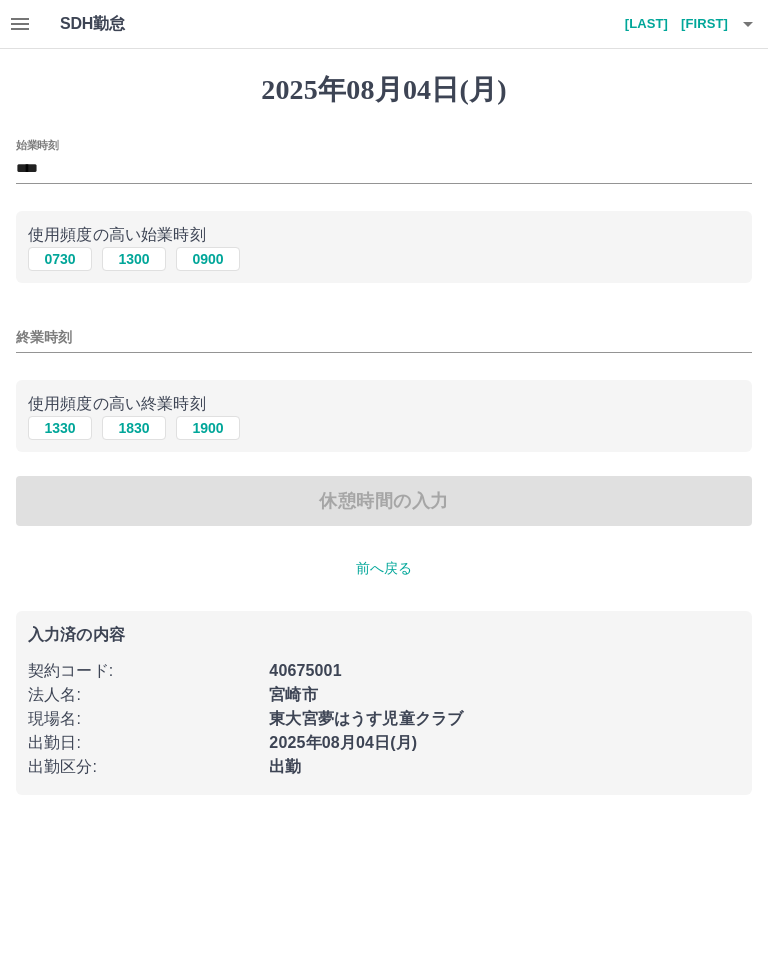 click on "1900" at bounding box center [208, 428] 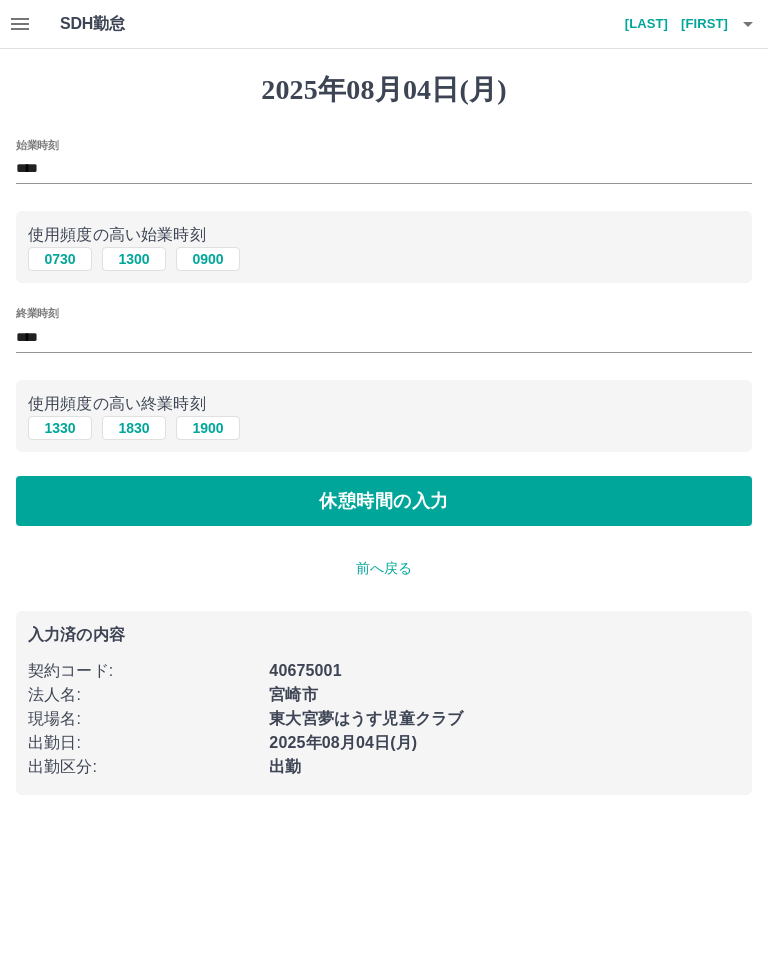 click on "休憩時間の入力" at bounding box center [384, 501] 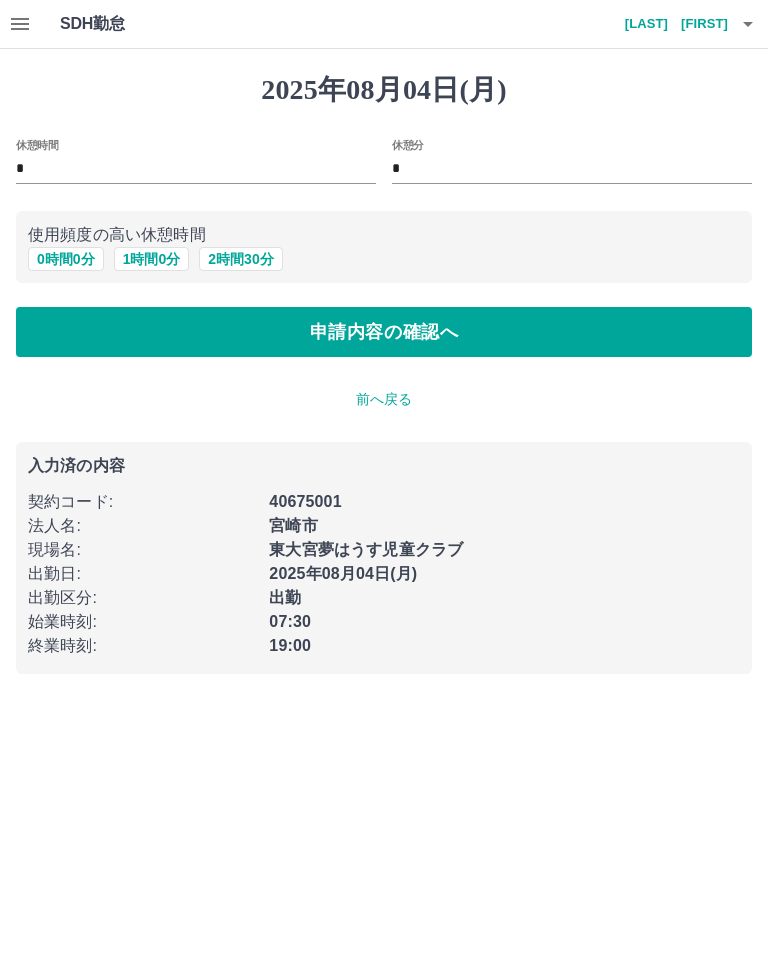 click on "1 時間 0 分" at bounding box center (152, 259) 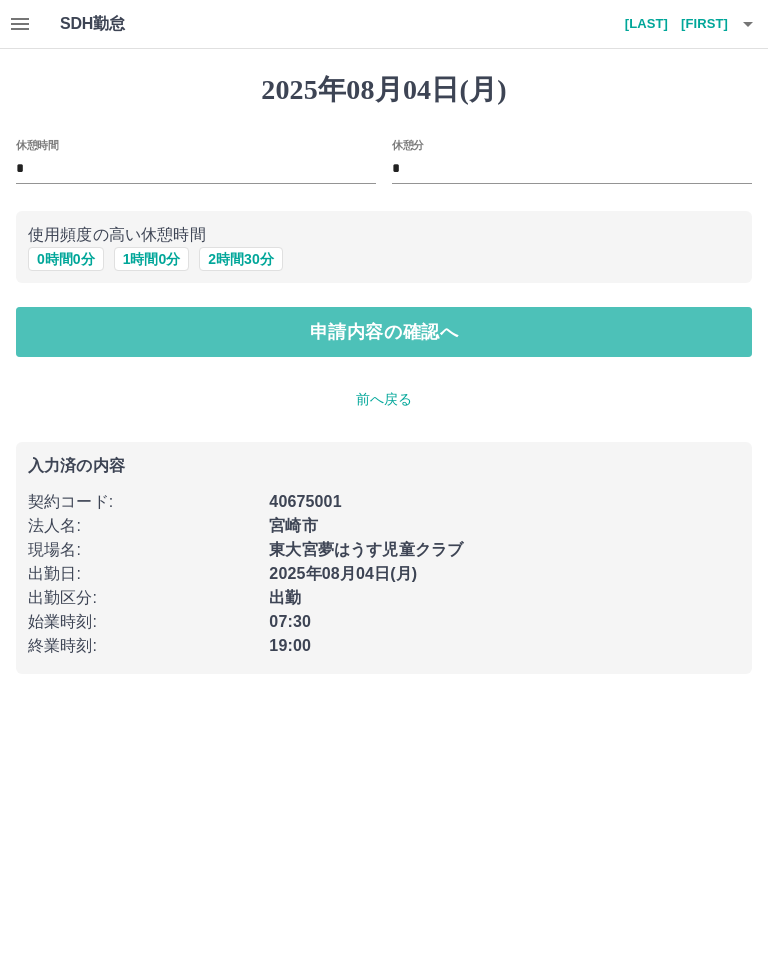 click on "申請内容の確認へ" at bounding box center [384, 332] 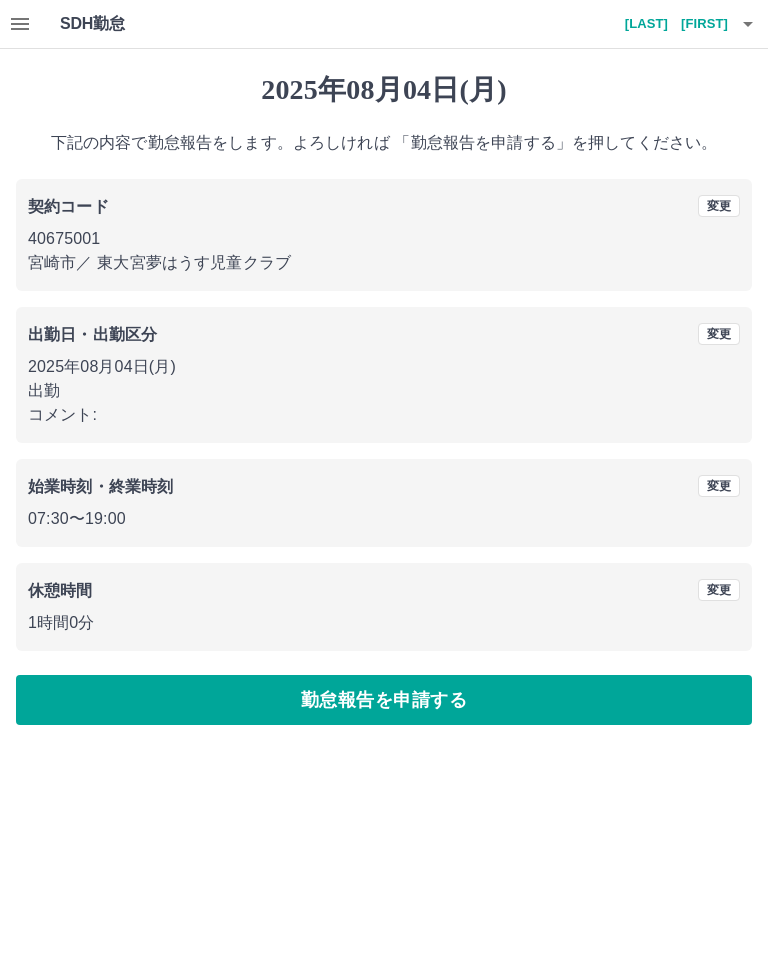 click on "変更" at bounding box center (719, 334) 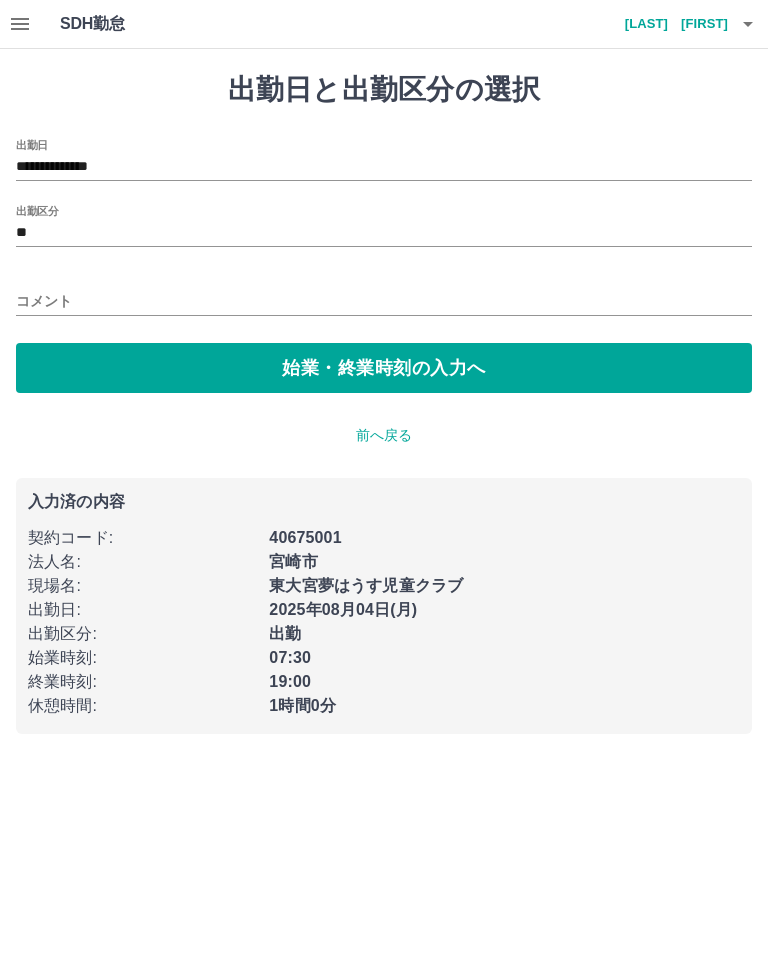 click on "コメント" at bounding box center (384, 301) 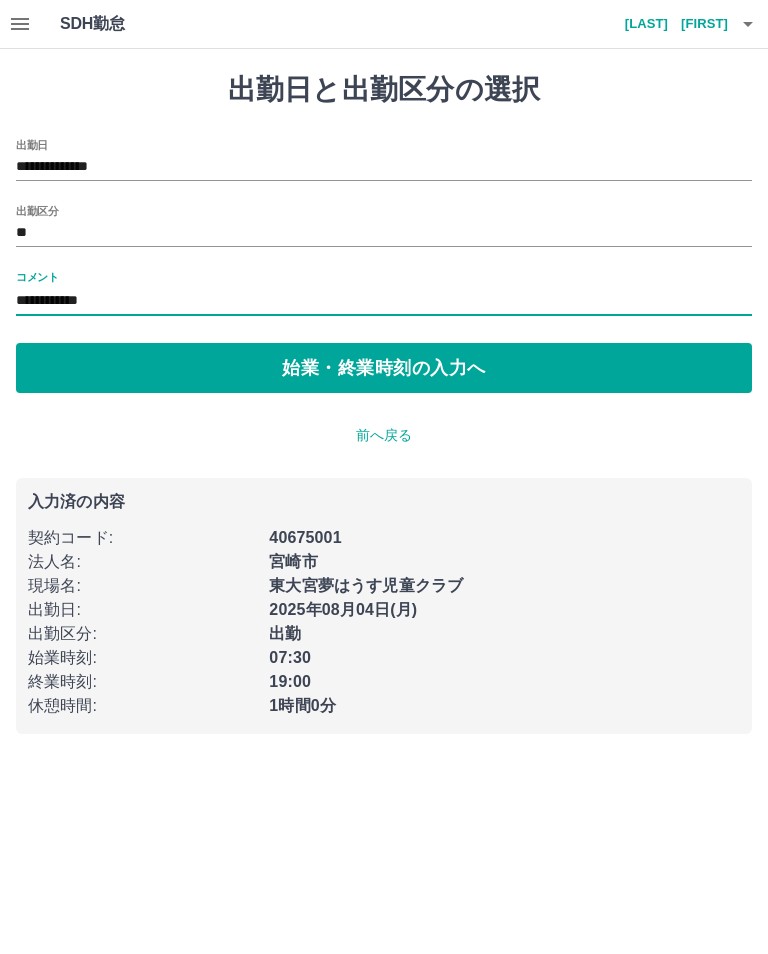 type on "**********" 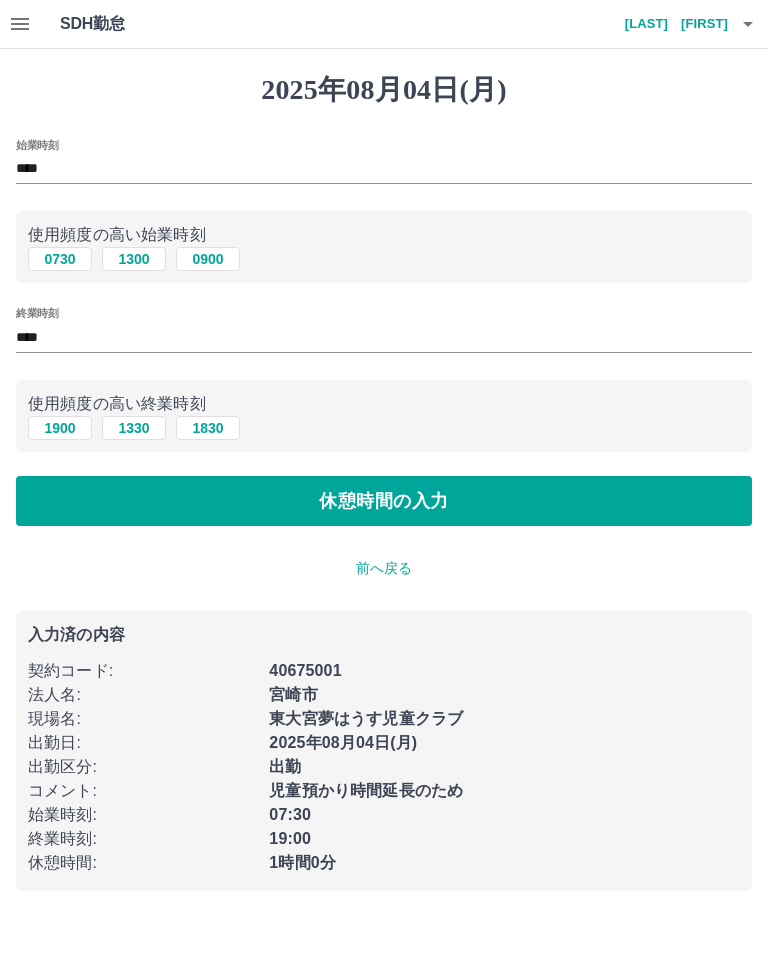 click on "[LAST]　[FIRST]" at bounding box center (668, 24) 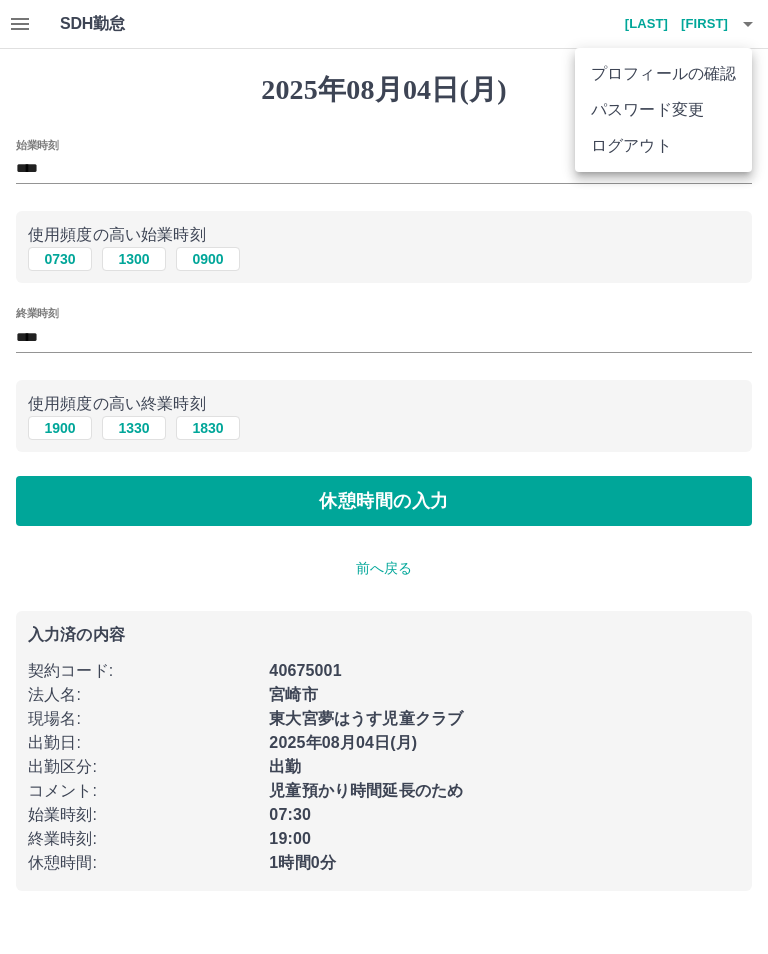 click on "ログアウト" at bounding box center (663, 146) 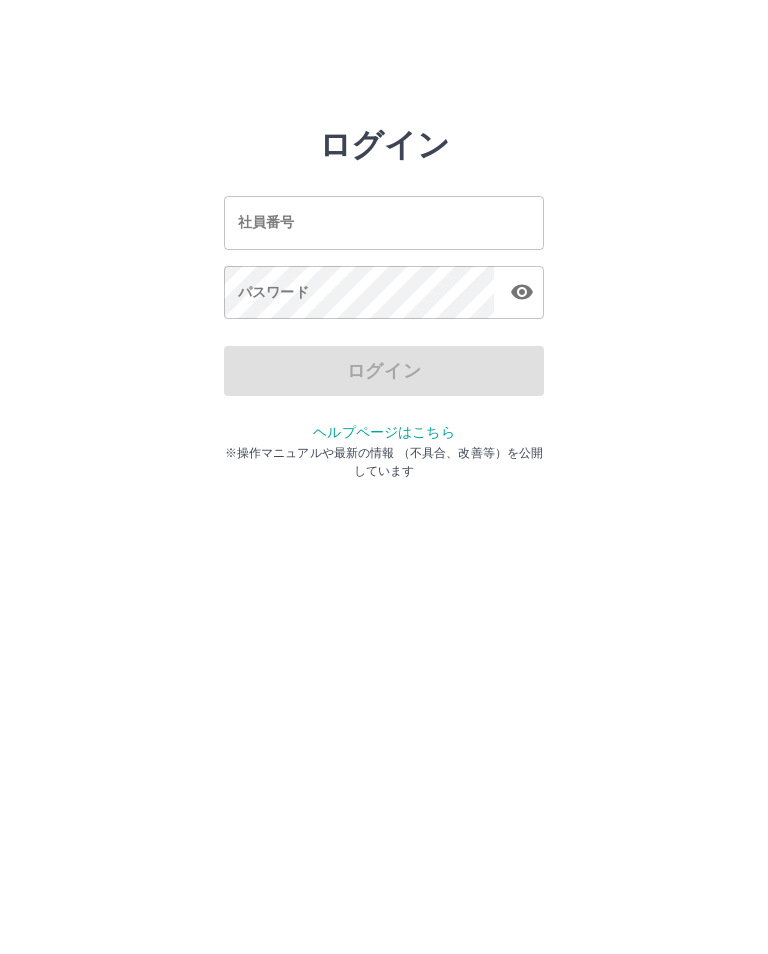 scroll, scrollTop: 0, scrollLeft: 0, axis: both 